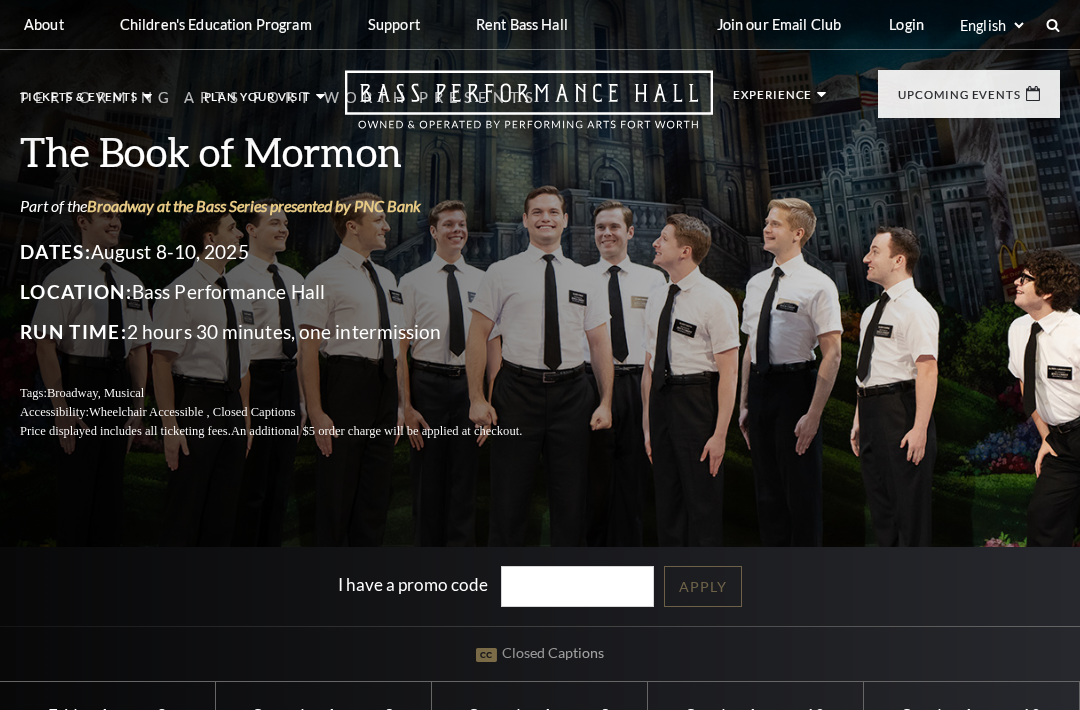 scroll, scrollTop: 0, scrollLeft: 0, axis: both 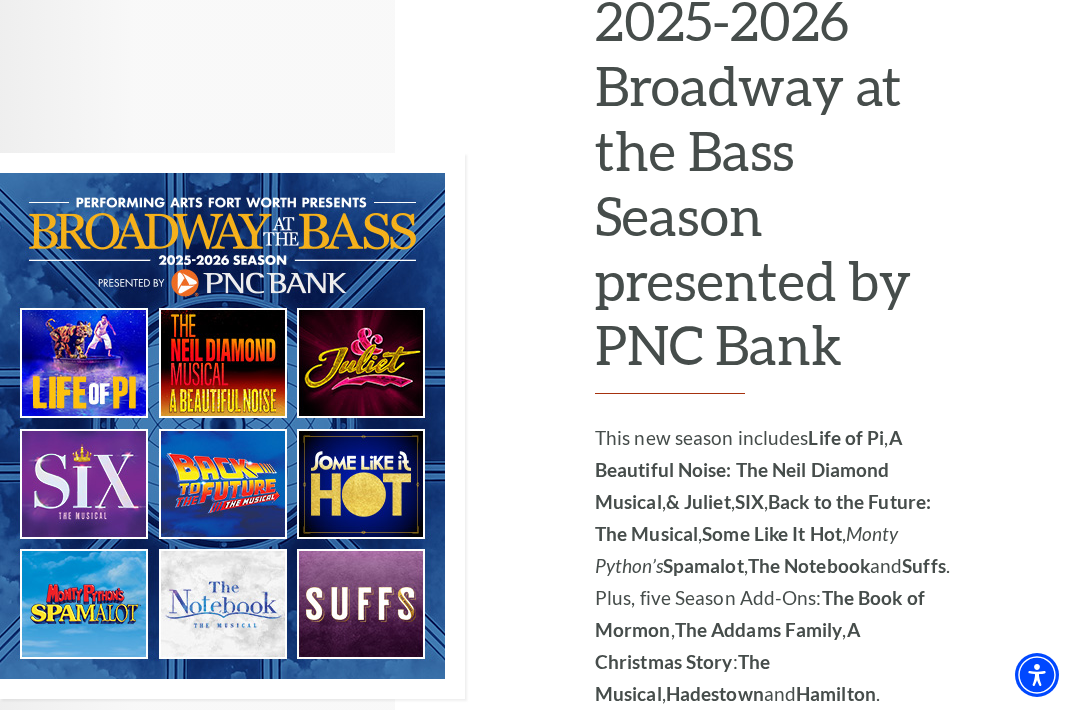 click at bounding box center (232, 426) 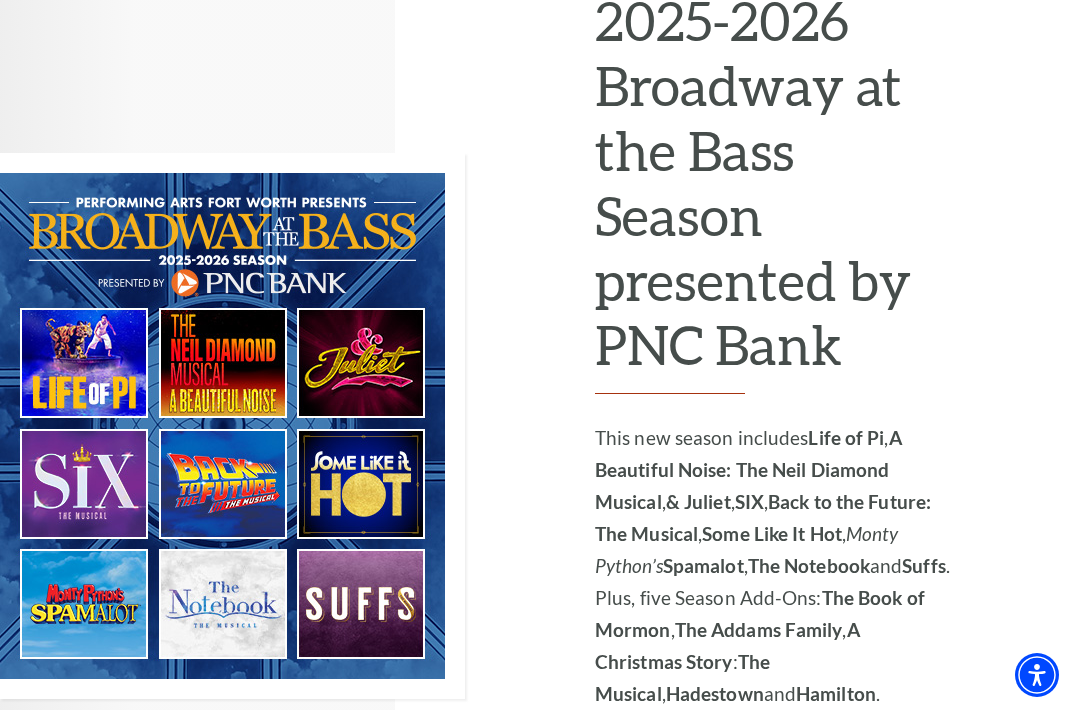 click at bounding box center (232, 426) 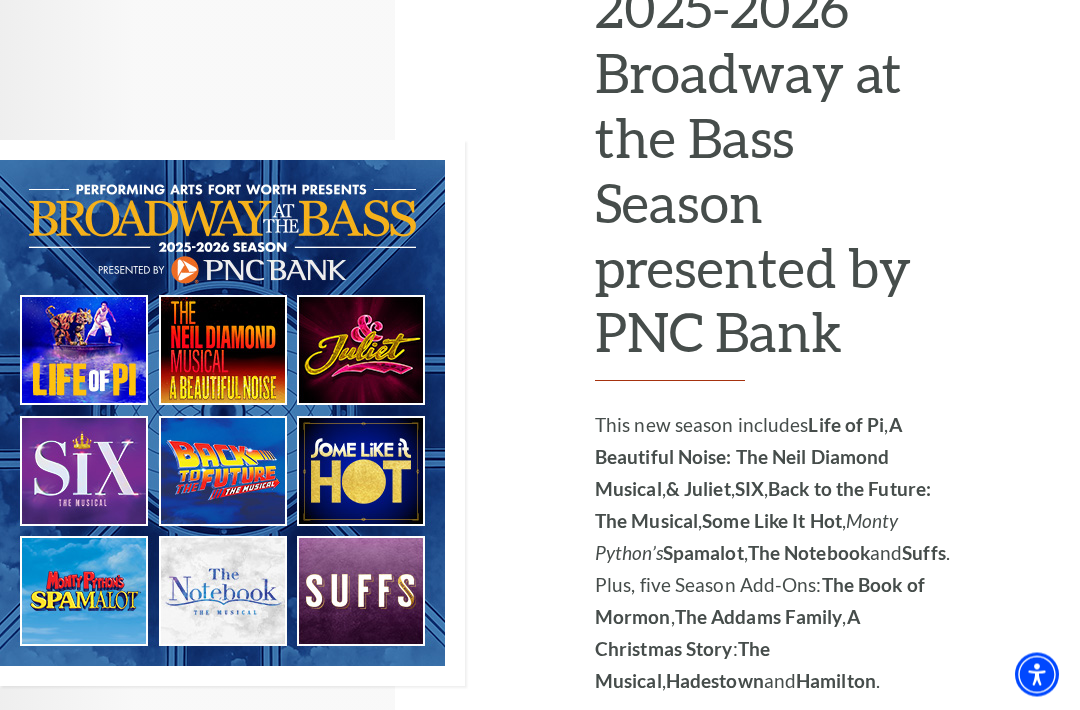 scroll, scrollTop: 1077, scrollLeft: 0, axis: vertical 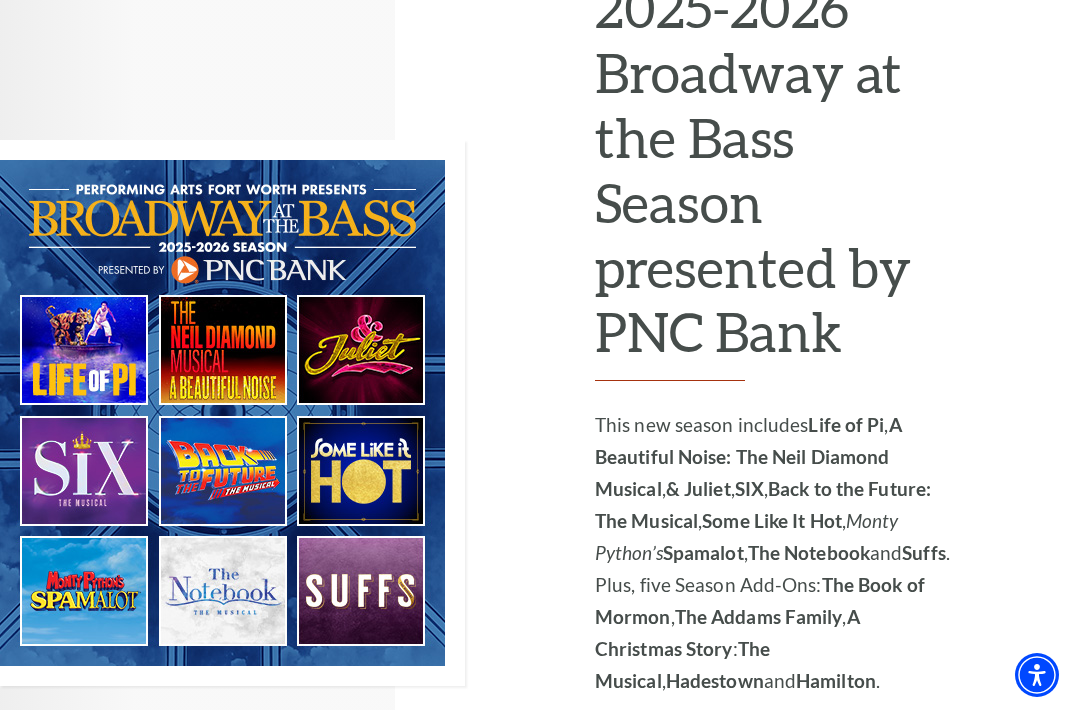 click at bounding box center [232, 413] 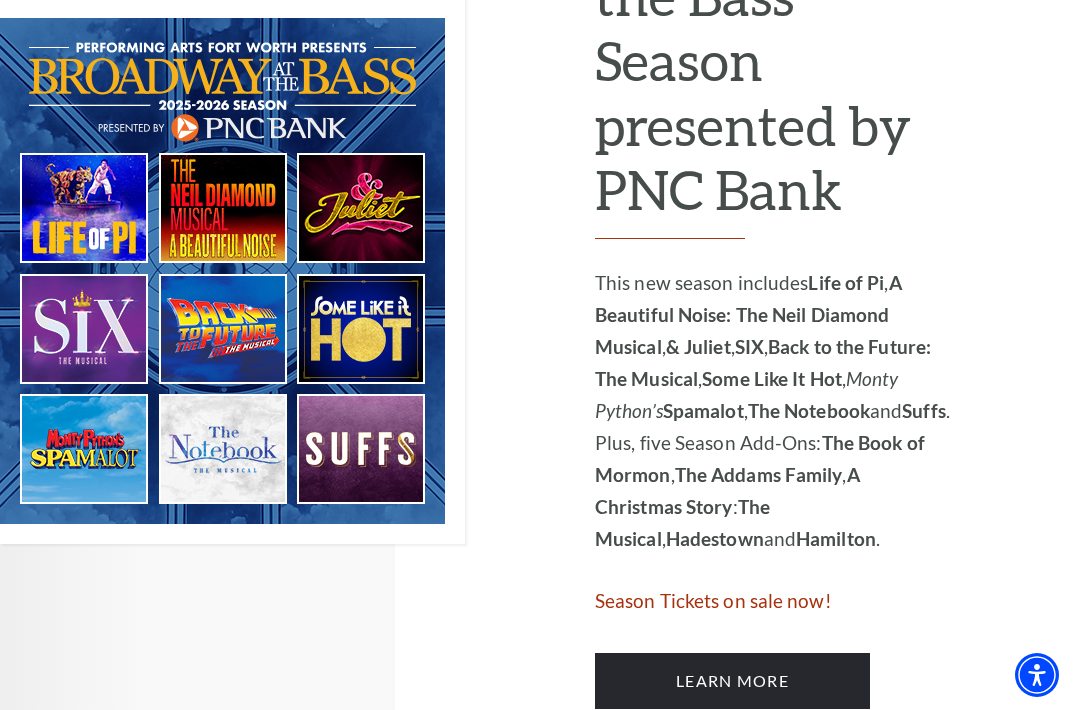 scroll, scrollTop: 1214, scrollLeft: 0, axis: vertical 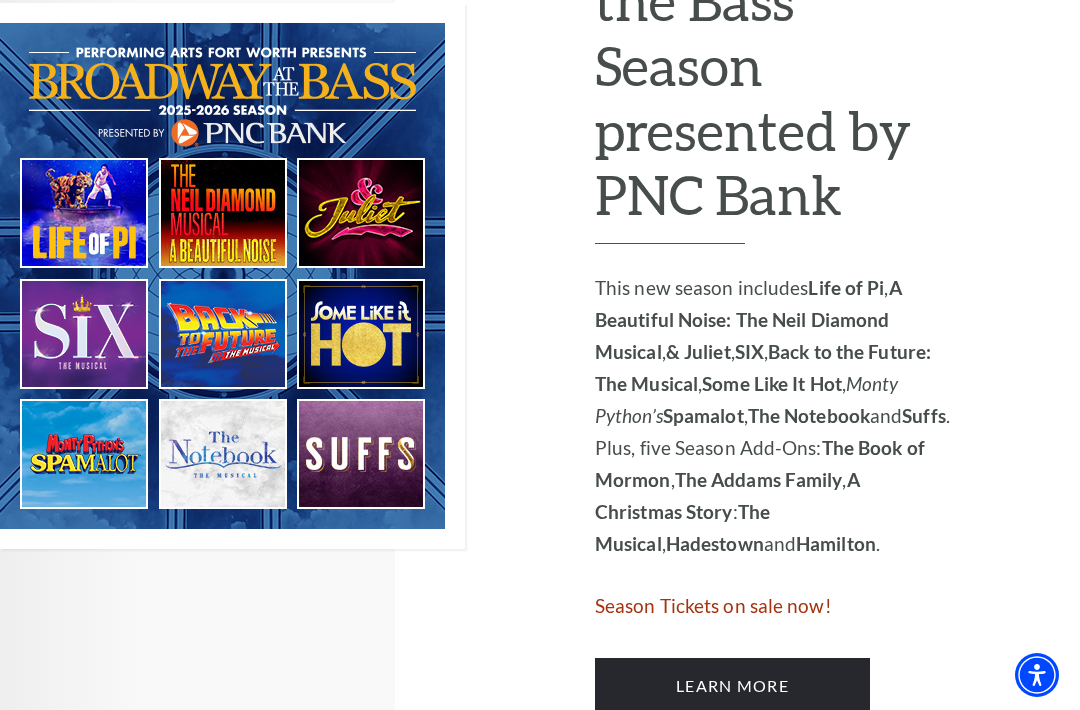 click at bounding box center [232, 276] 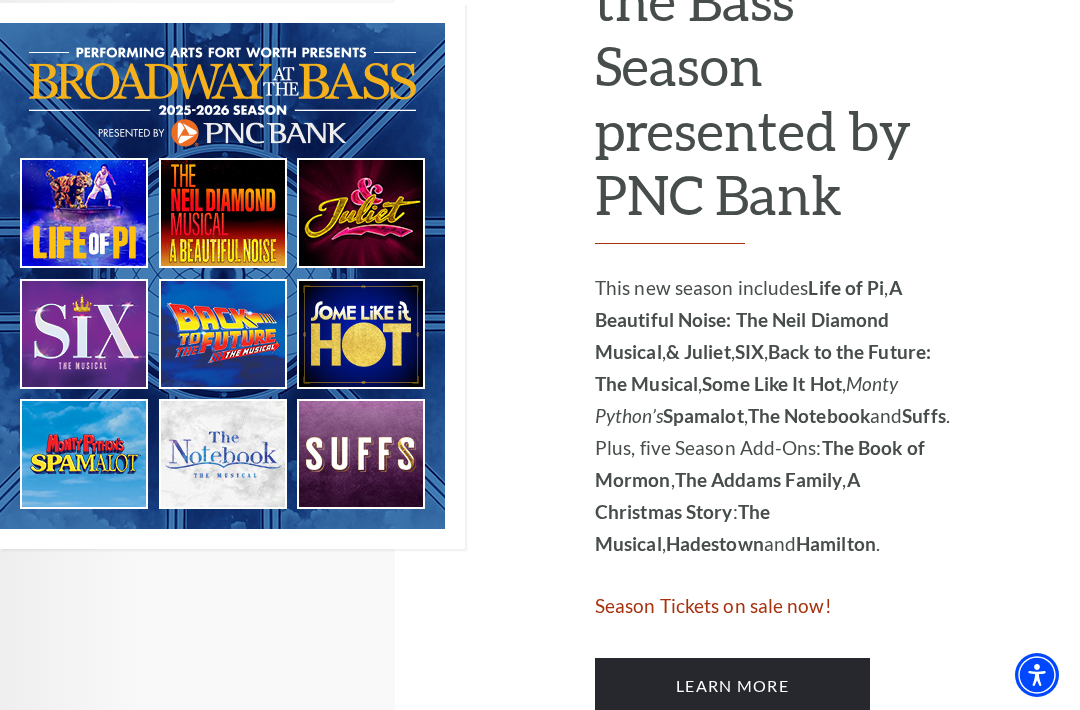 click at bounding box center (232, 276) 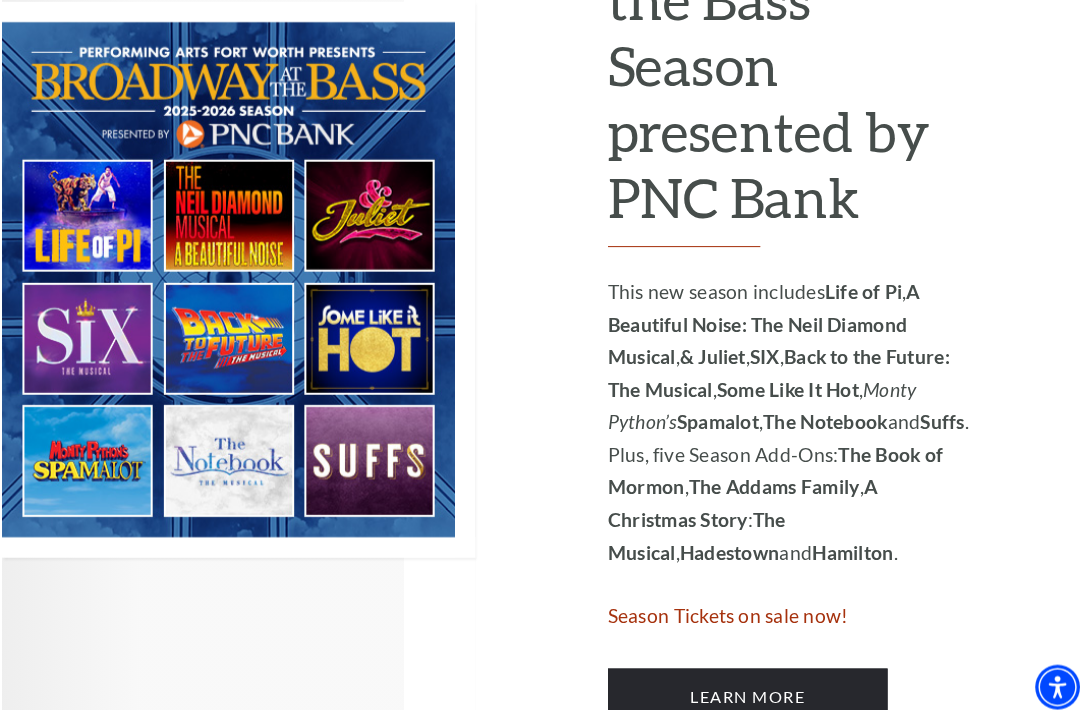 scroll, scrollTop: 1217, scrollLeft: 0, axis: vertical 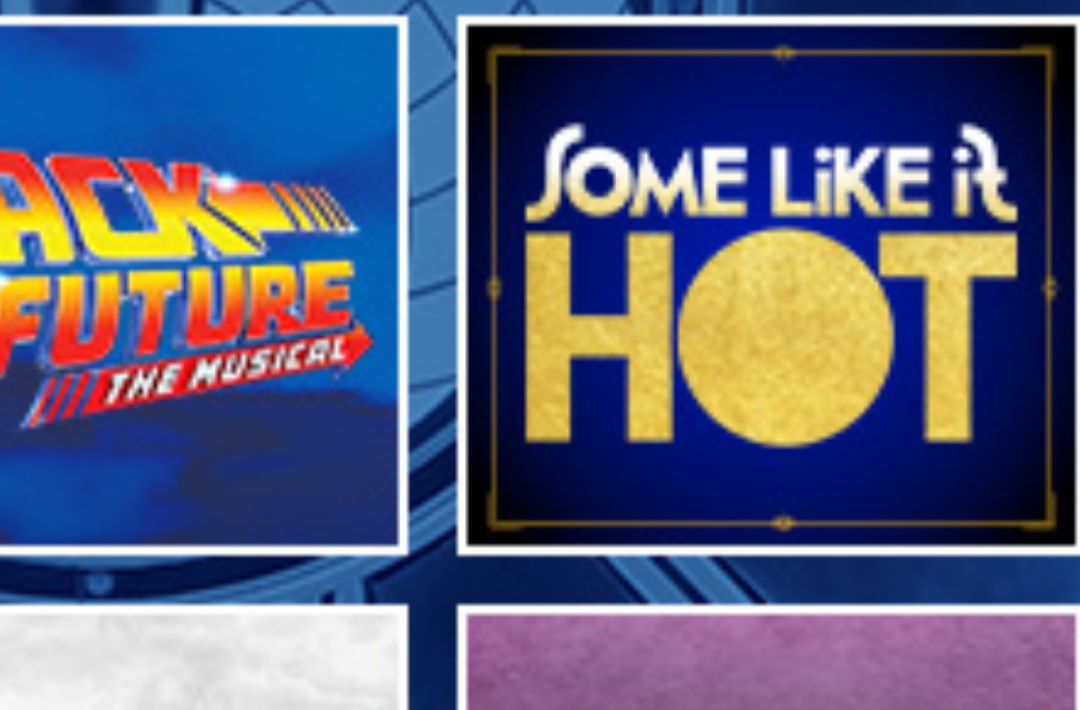 click at bounding box center [232, 273] 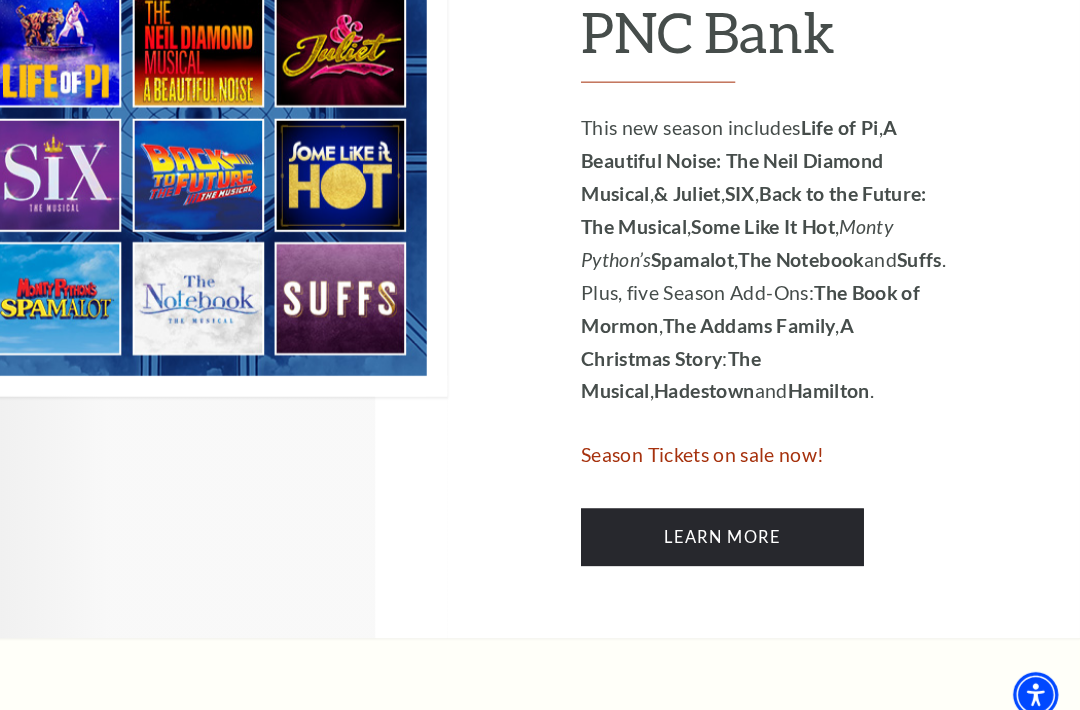scroll, scrollTop: 1378, scrollLeft: 0, axis: vertical 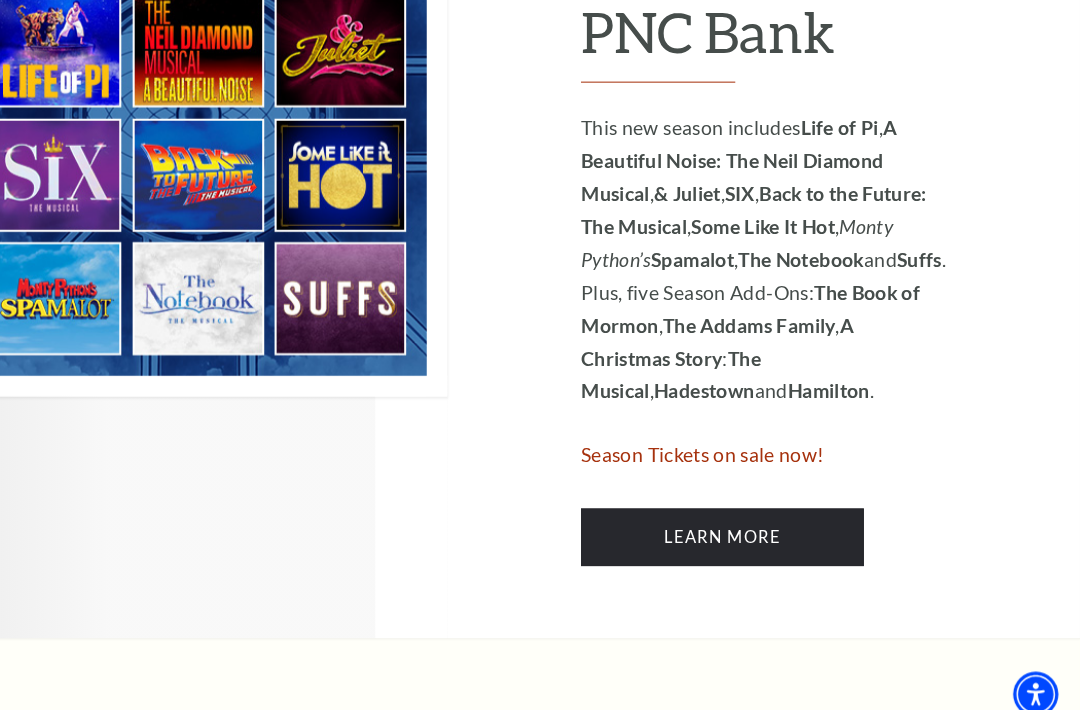 click on "Learn More" at bounding box center (732, 522) 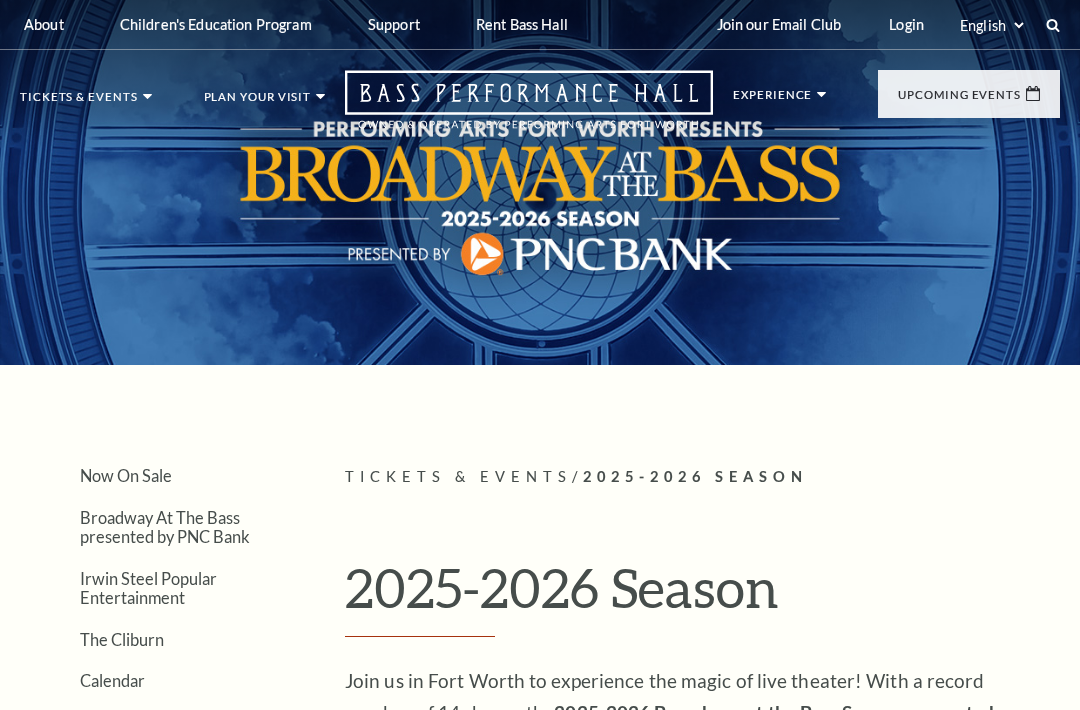 scroll, scrollTop: 0, scrollLeft: 0, axis: both 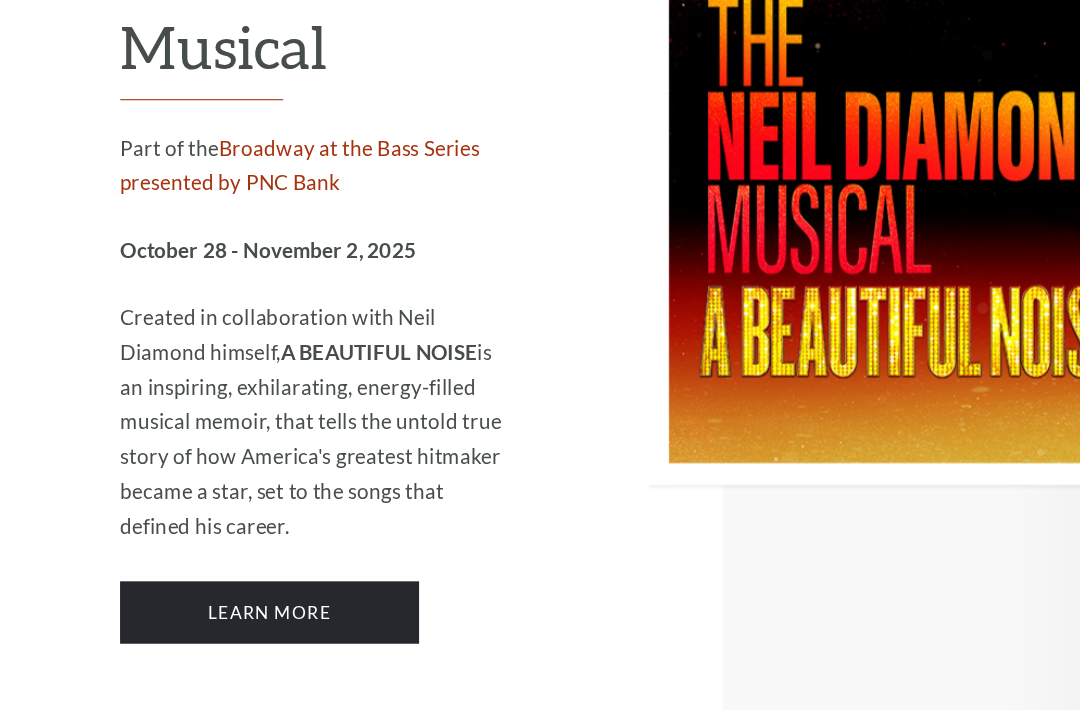 click on "Learn More" at bounding box center [267, 578] 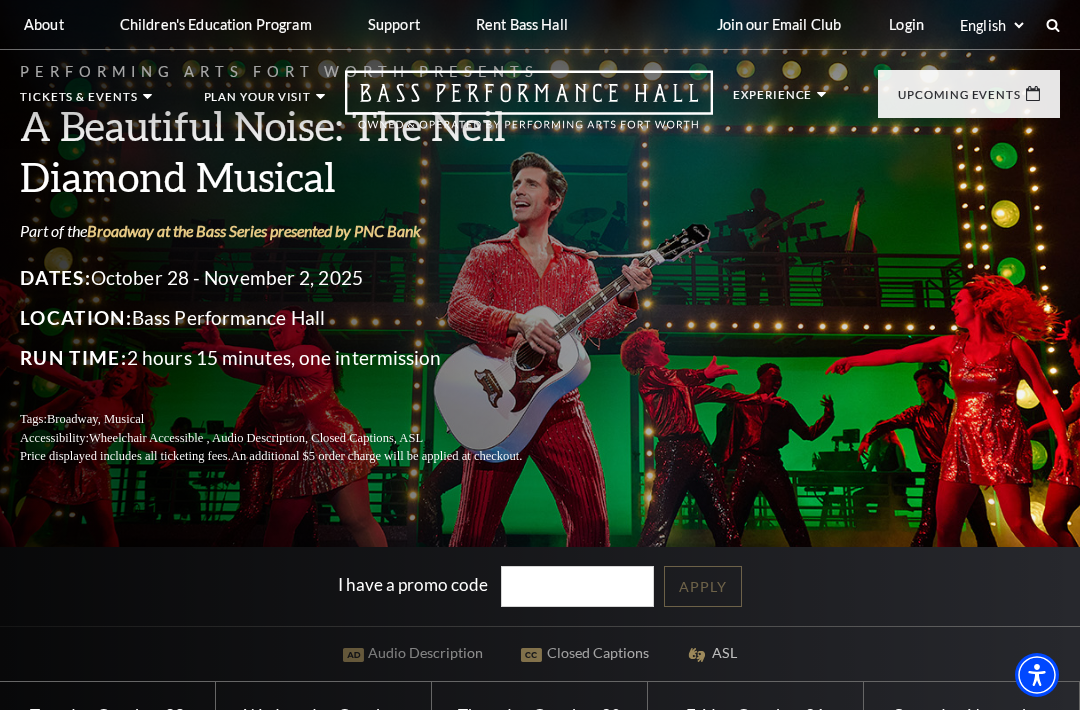scroll, scrollTop: 0, scrollLeft: 0, axis: both 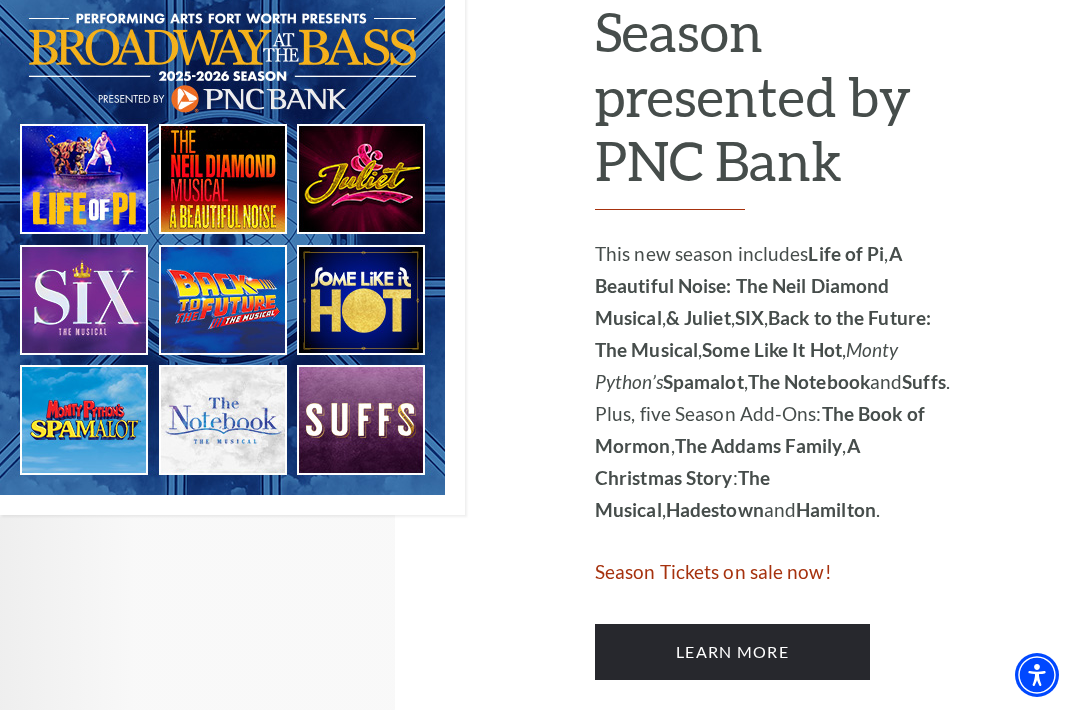 click on "Learn More" at bounding box center (732, 652) 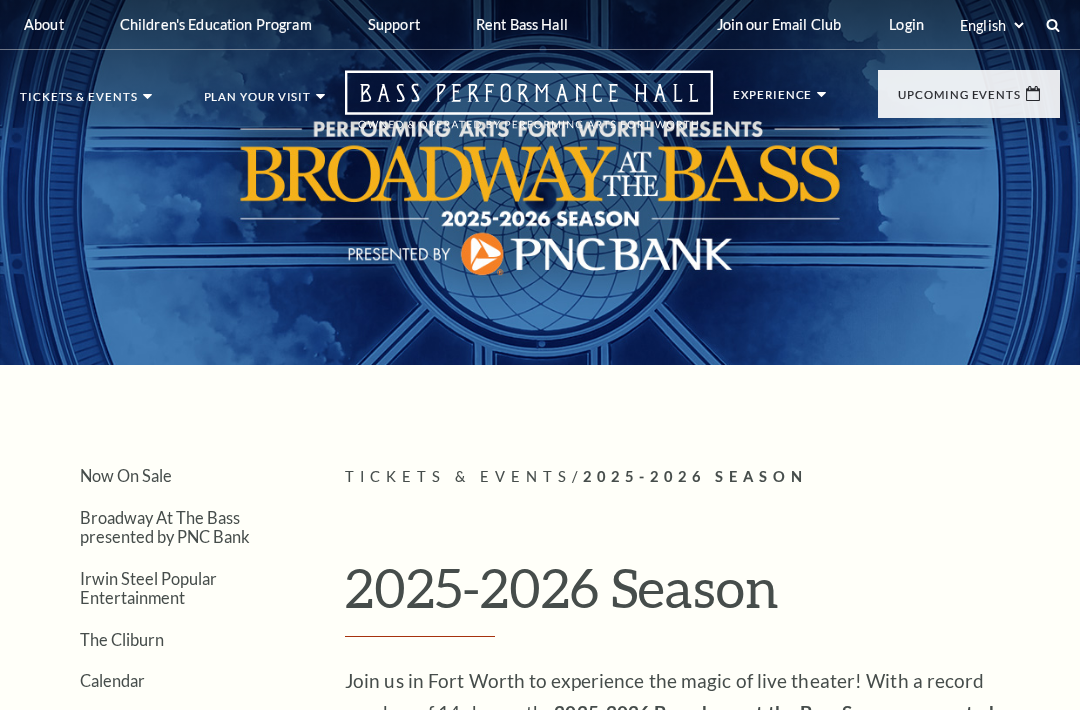 scroll, scrollTop: 0, scrollLeft: 0, axis: both 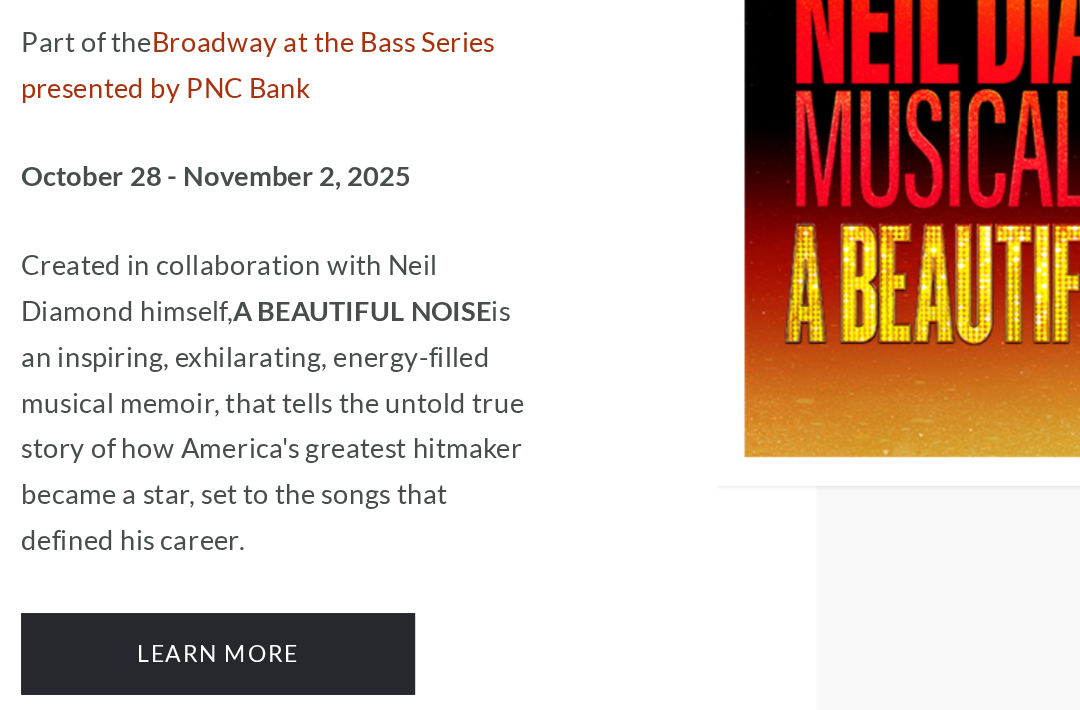 click on "Learn More" at bounding box center [267, 639] 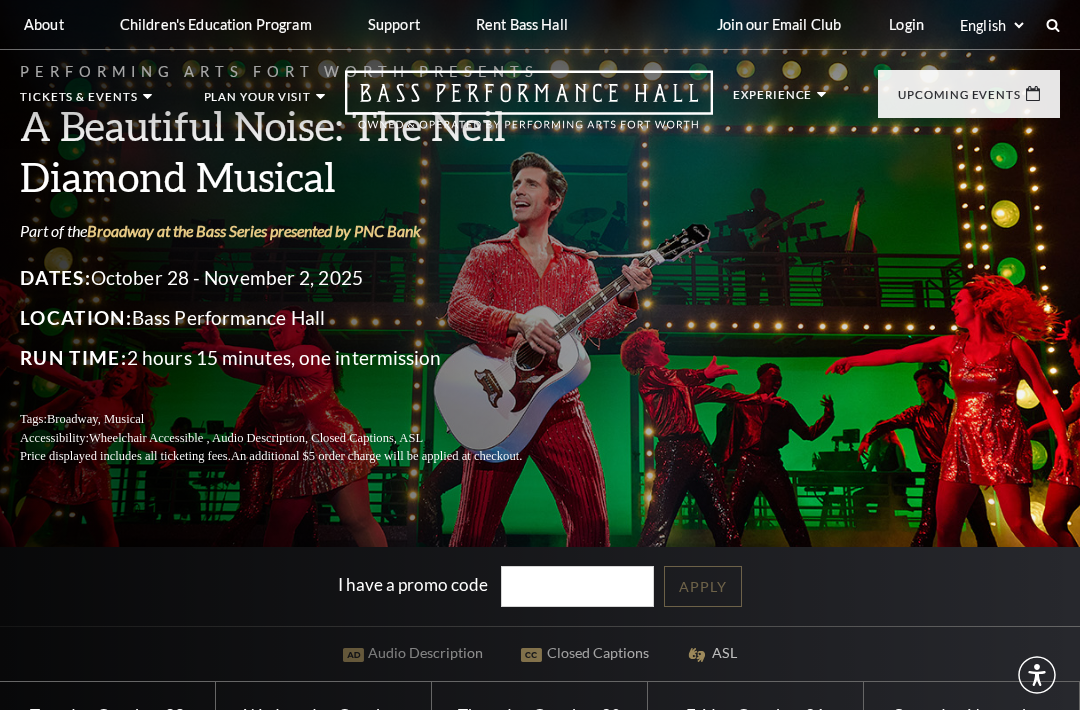 scroll, scrollTop: 0, scrollLeft: 0, axis: both 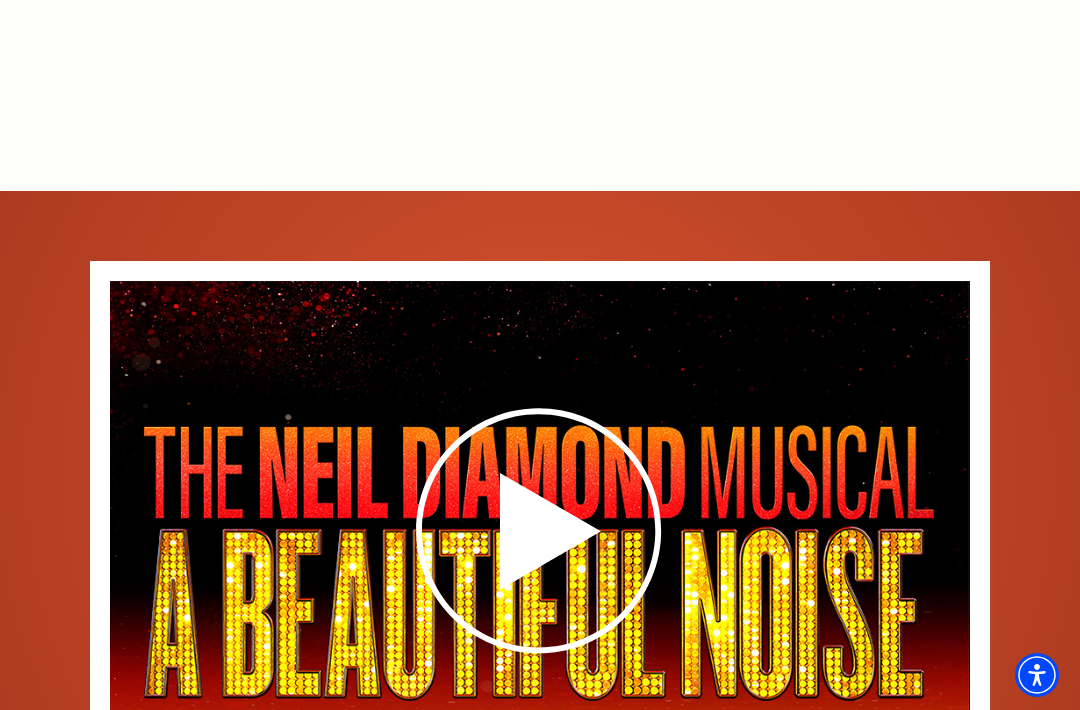click 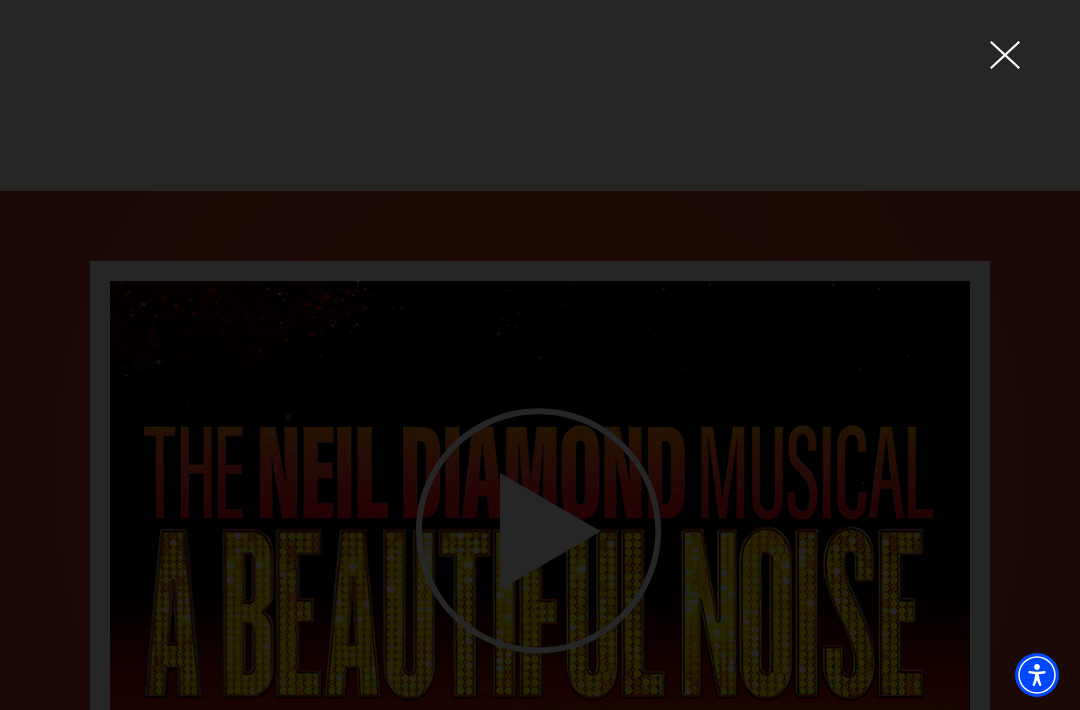 click 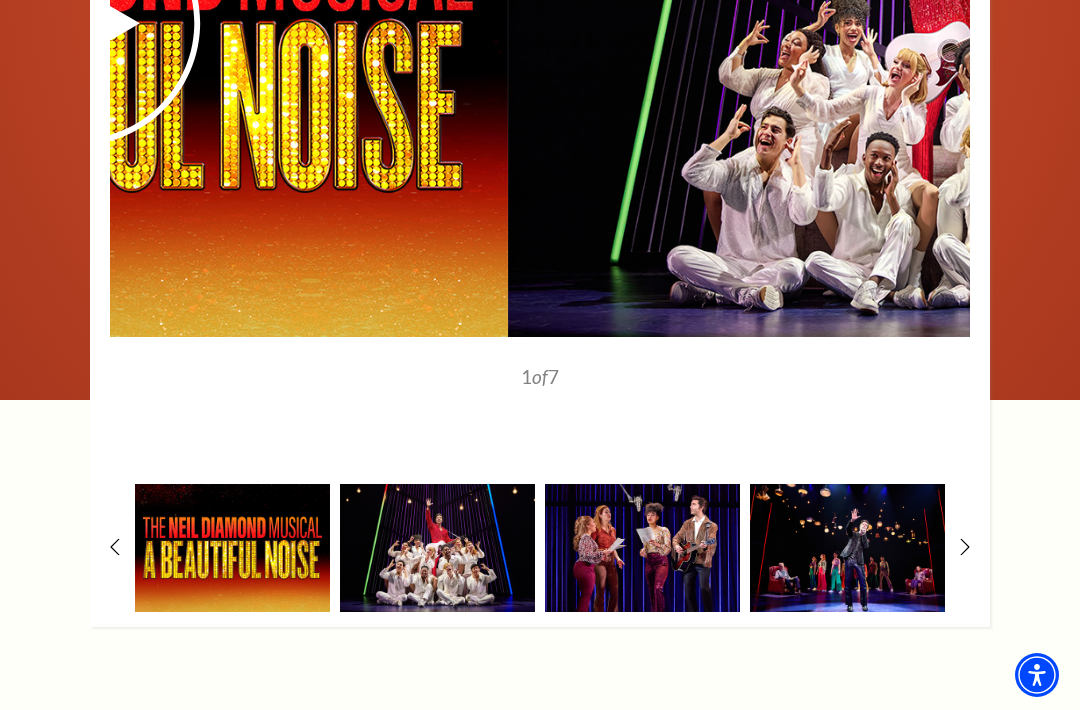 scroll, scrollTop: 3101, scrollLeft: 0, axis: vertical 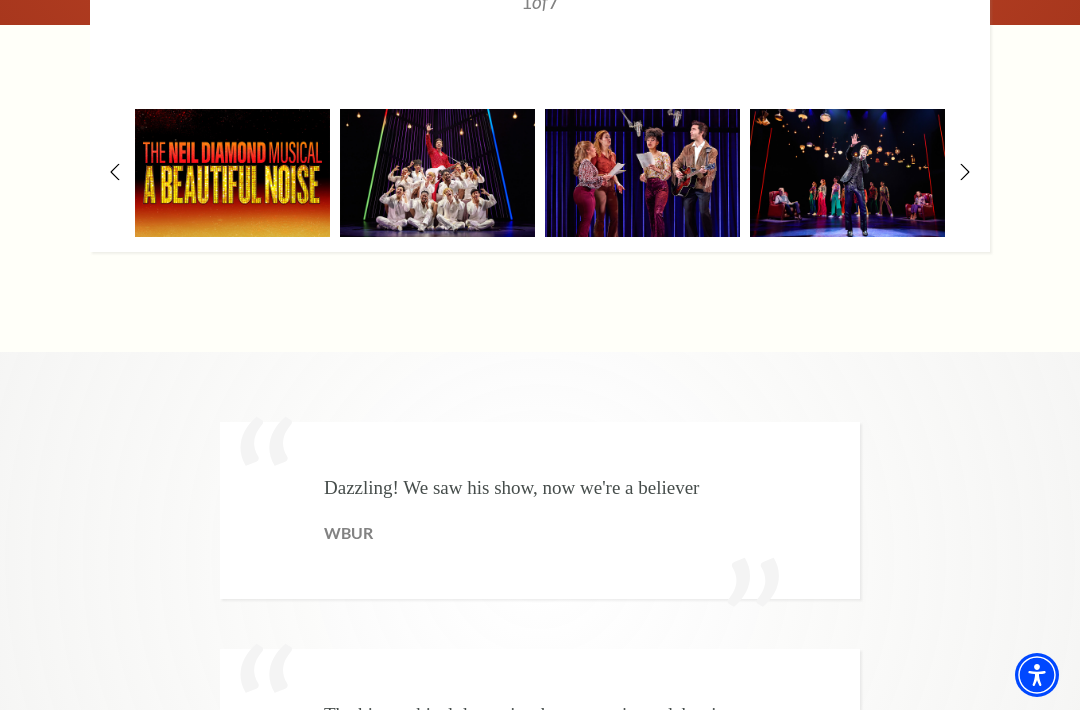 click on "Dazzling! We saw his show, now we're a believer
WBUR
The biographical drama is a heartwarming celebration of Mr. Diamond's up lifting music and inspirational life.
The Washington Times
I'm a believer, ' for sure! A near-religious experience.
METRMAG
CBS" at bounding box center (540, 867) 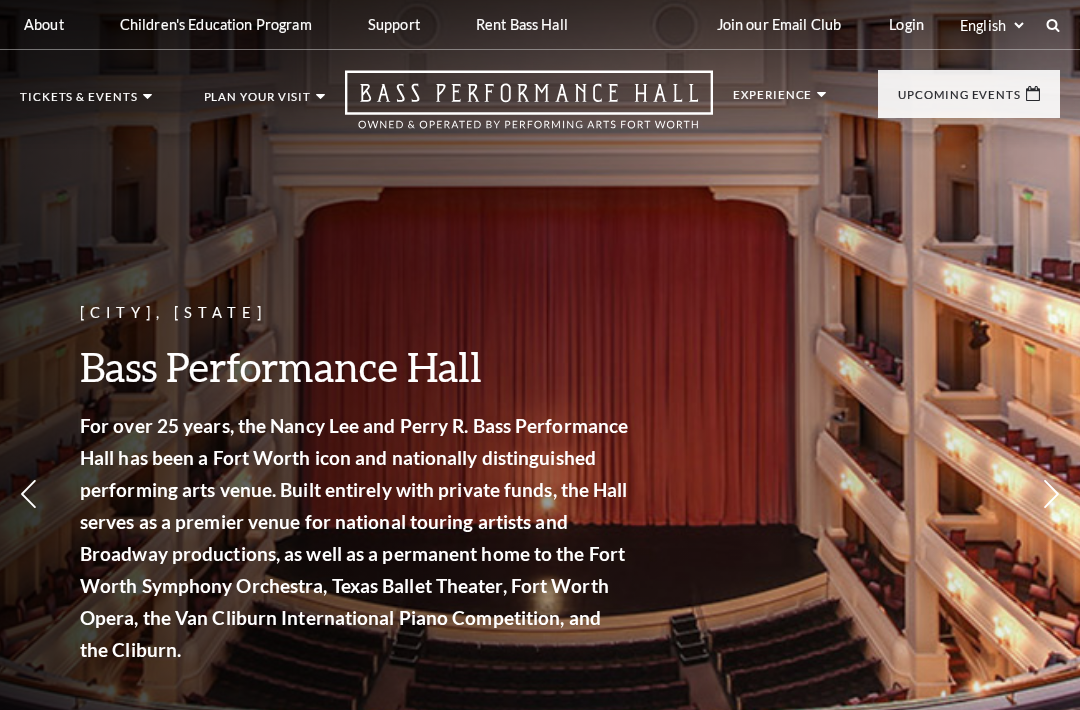 scroll, scrollTop: 0, scrollLeft: 0, axis: both 